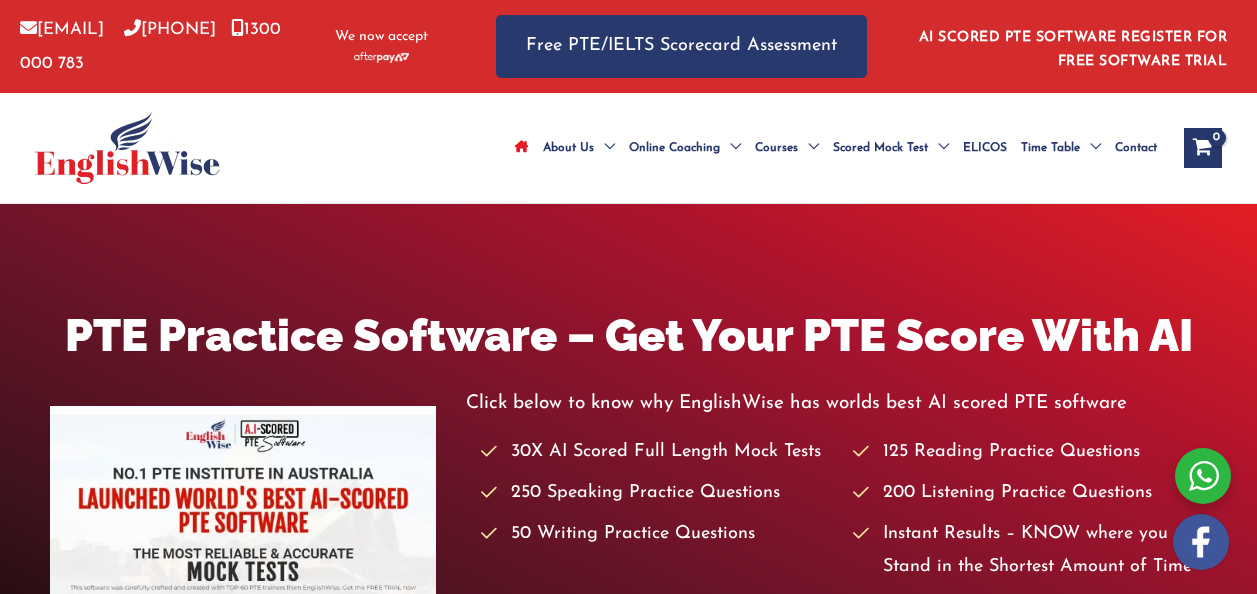 scroll, scrollTop: 0, scrollLeft: 0, axis: both 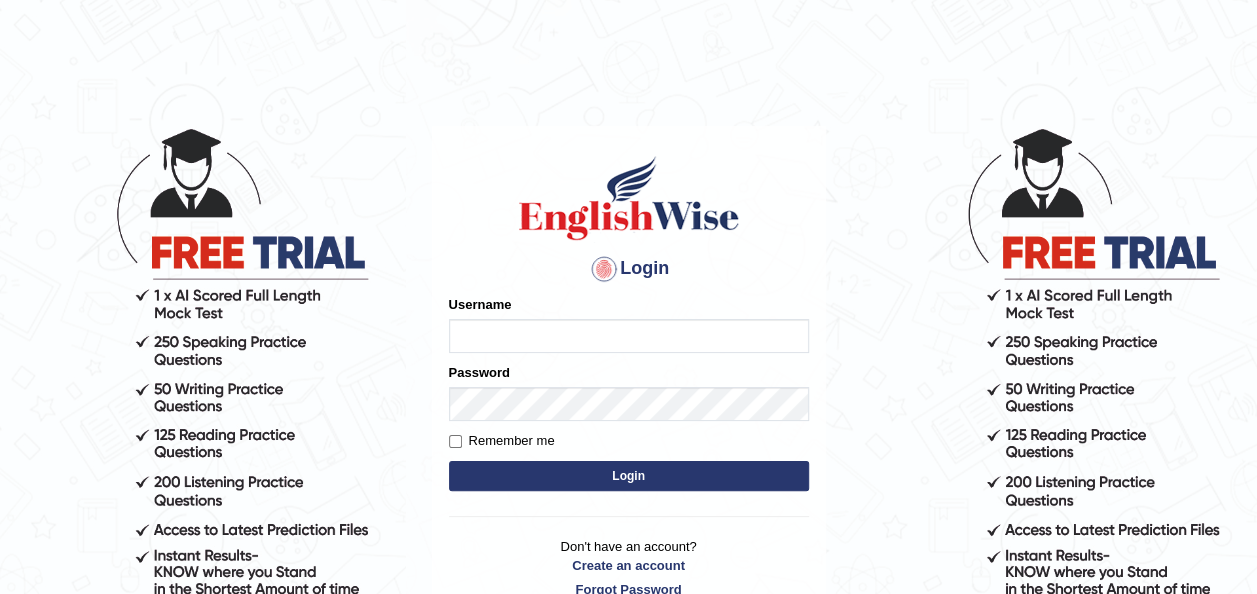 type on "Madhu_sadhu" 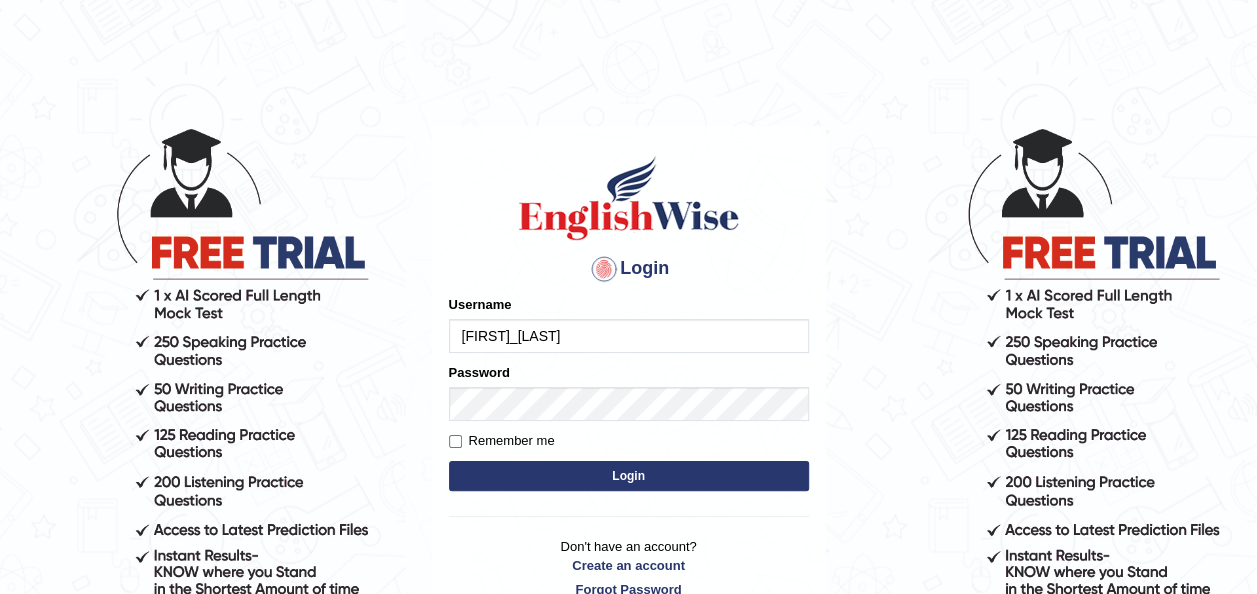 click on "Login" at bounding box center [629, 476] 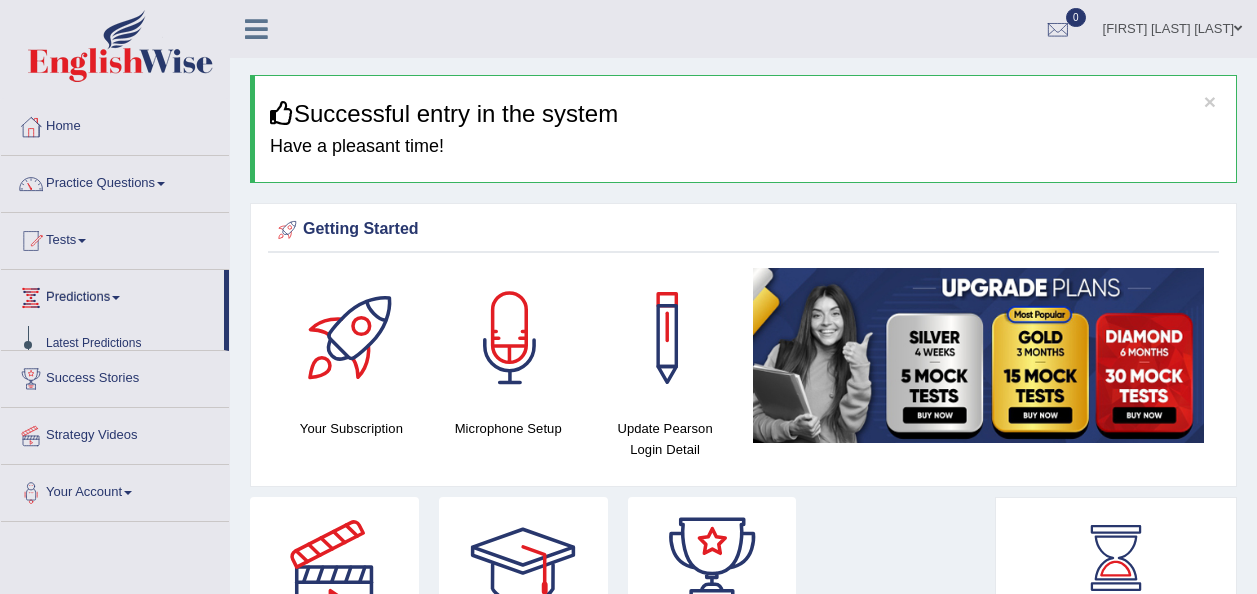 scroll, scrollTop: 55, scrollLeft: 0, axis: vertical 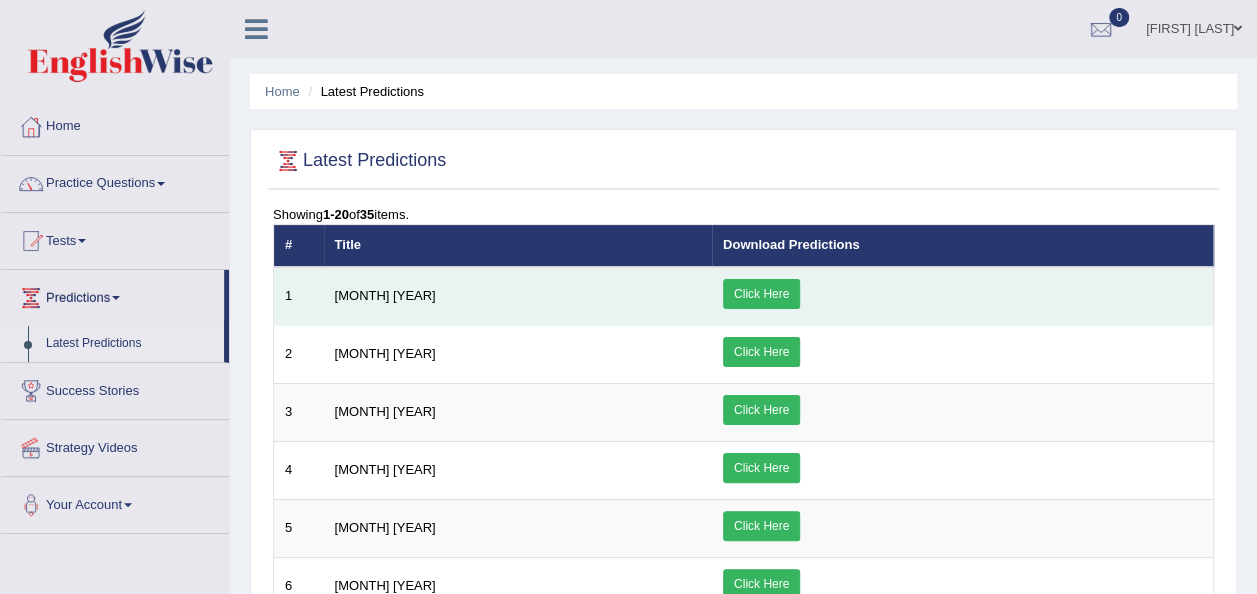 click on "Click Here" at bounding box center (761, 294) 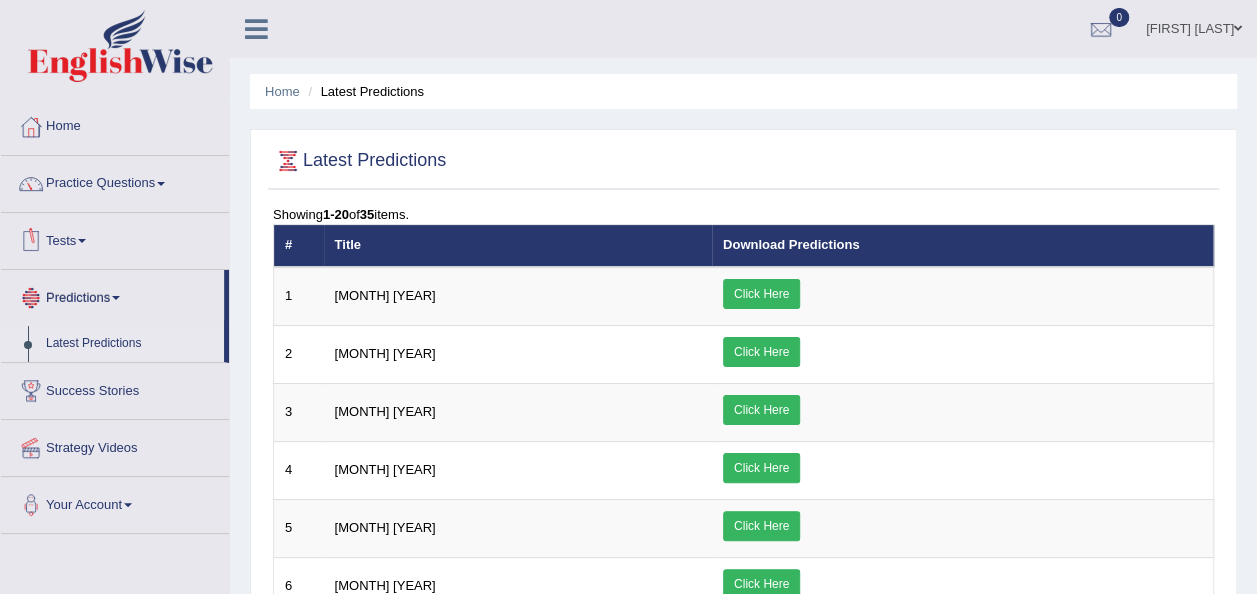 click on "Tests" at bounding box center [115, 238] 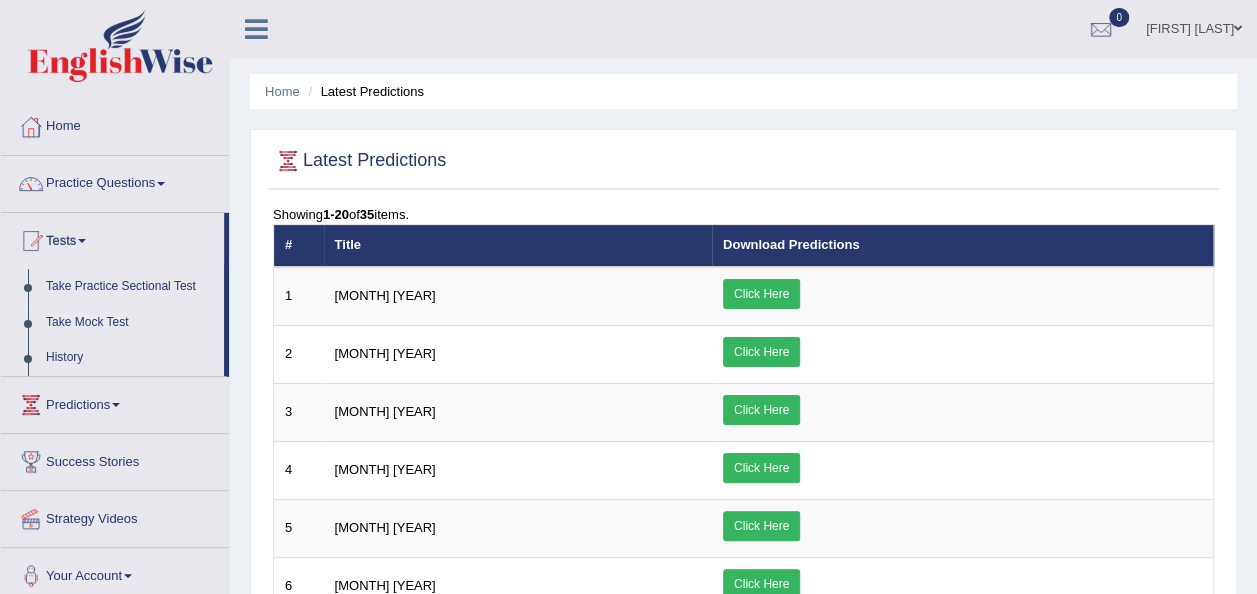 click on "Take Mock Test" at bounding box center [130, 323] 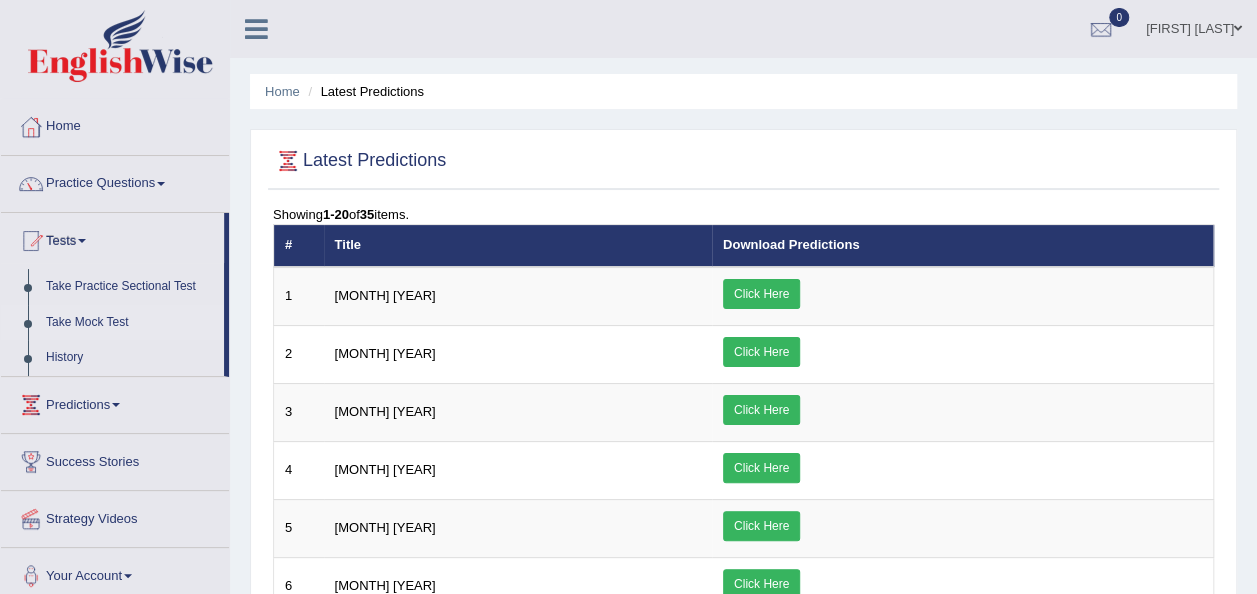 click on "Take Mock Test" at bounding box center (130, 323) 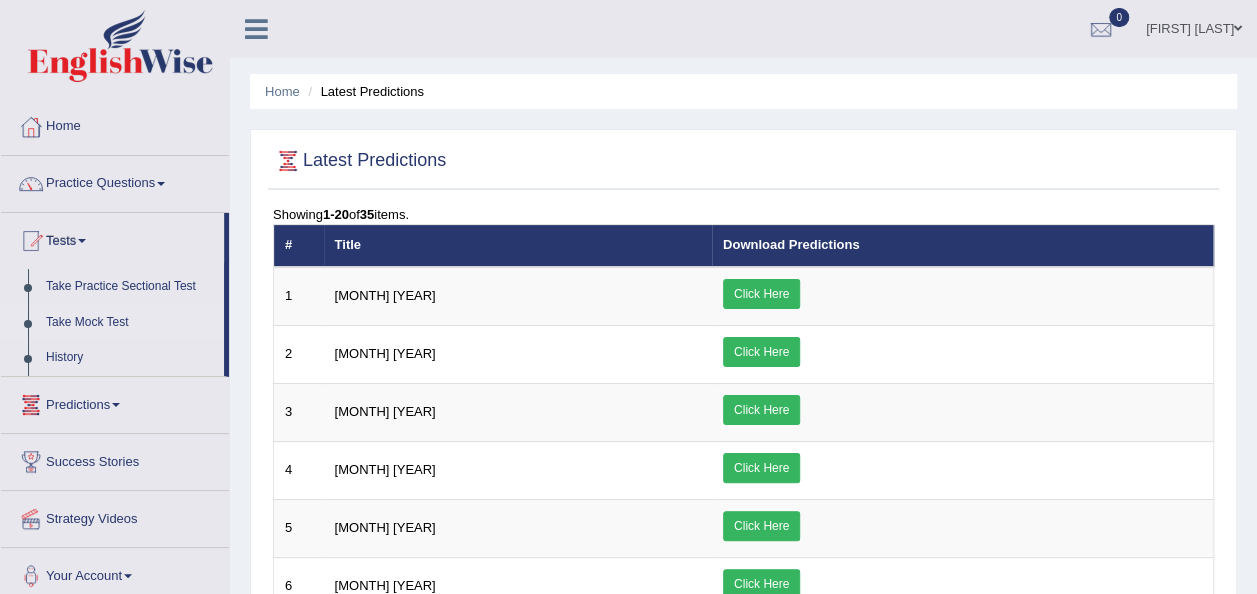 click on "Take Mock Test" at bounding box center (130, 323) 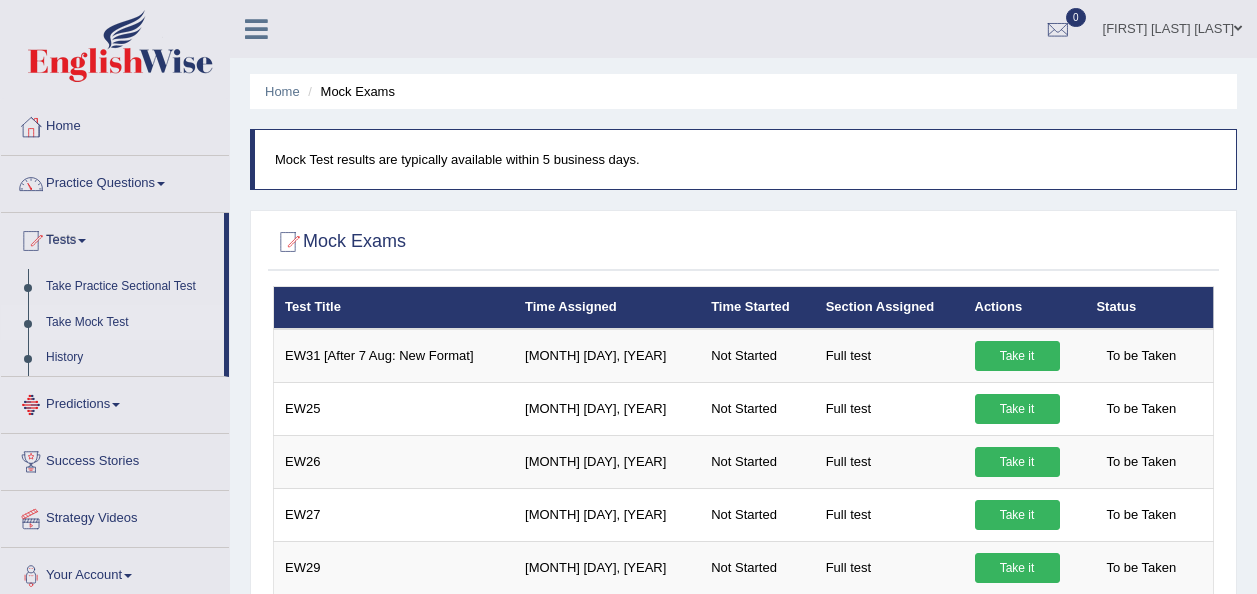 scroll, scrollTop: 0, scrollLeft: 0, axis: both 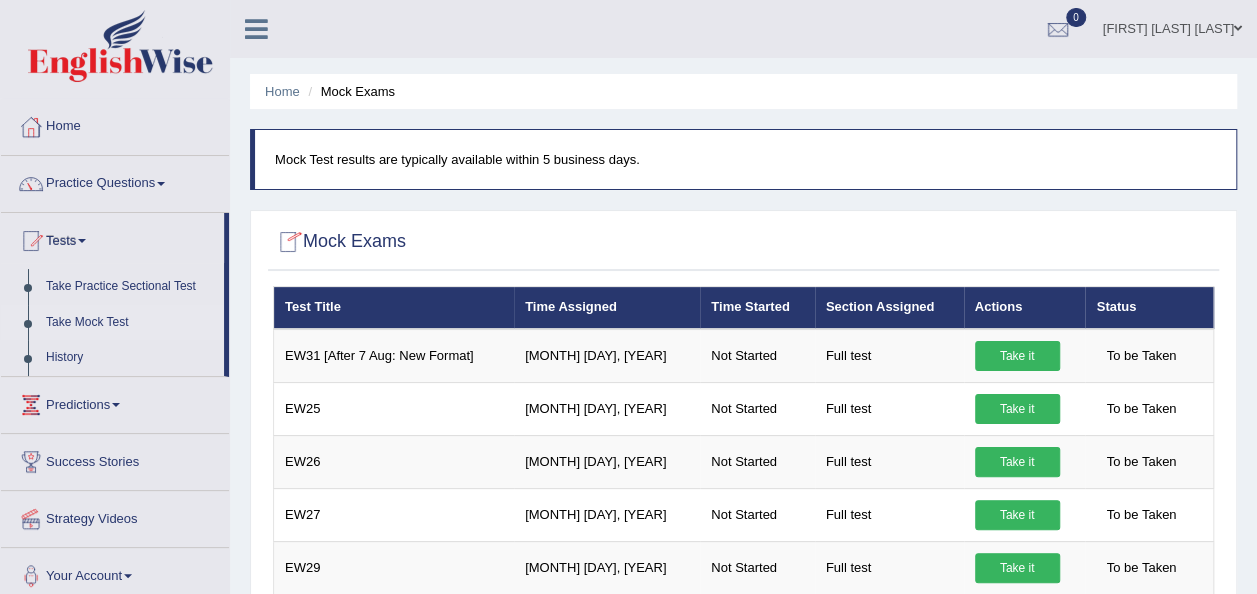 click on "0" at bounding box center (1058, 26) 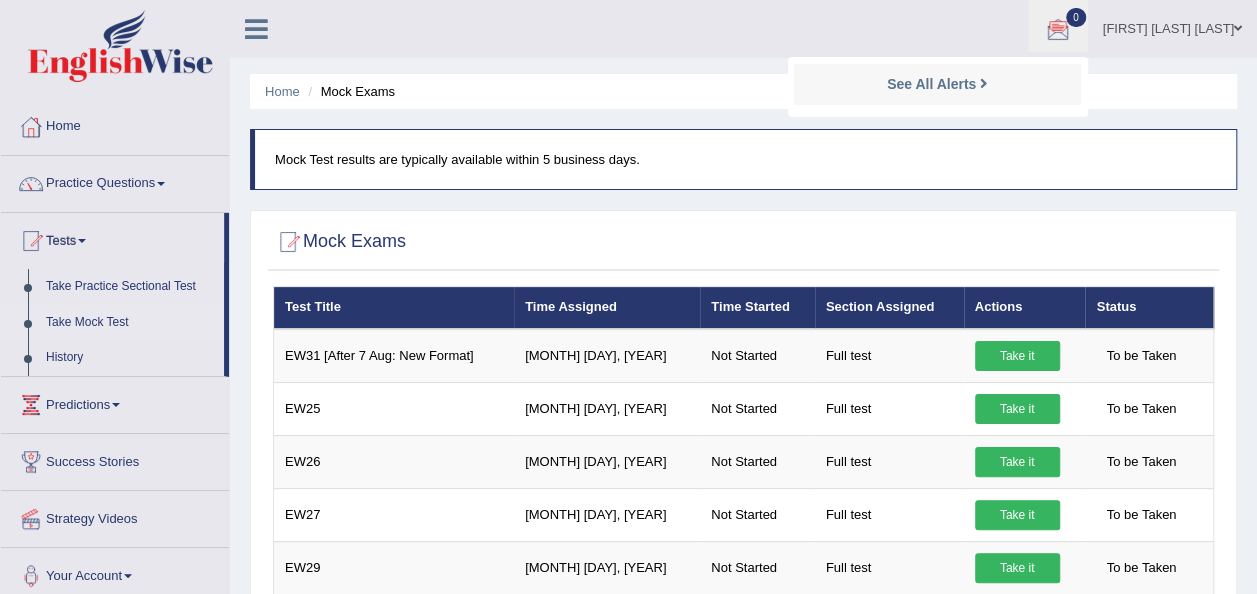click on "See All Alerts" at bounding box center (937, 84) 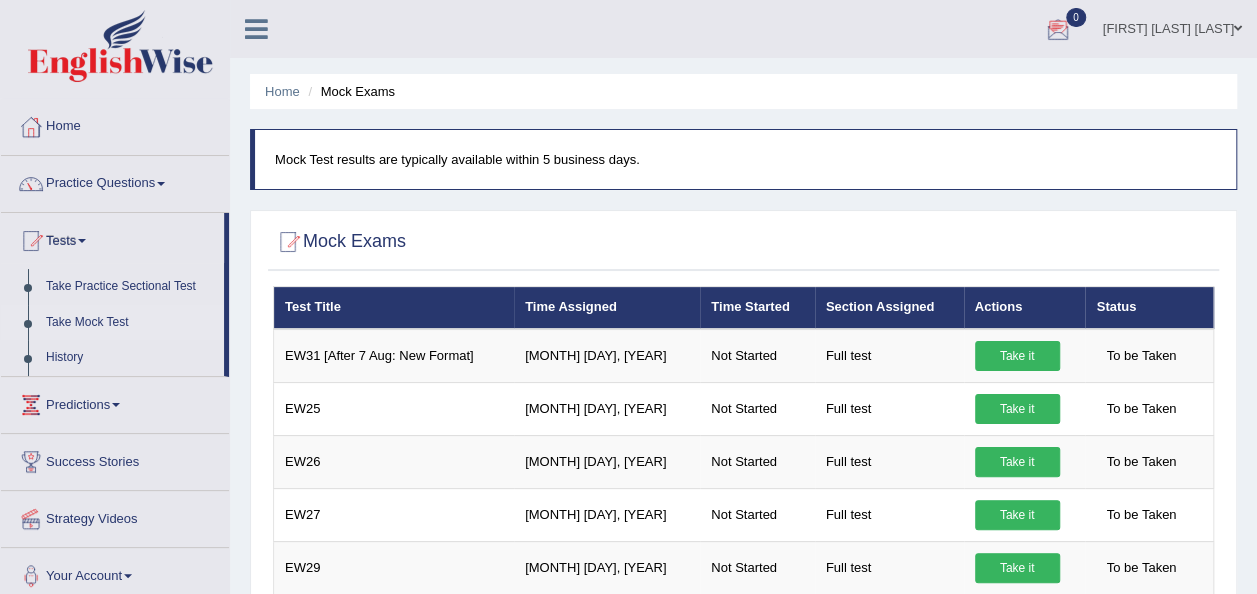 click at bounding box center [1058, 30] 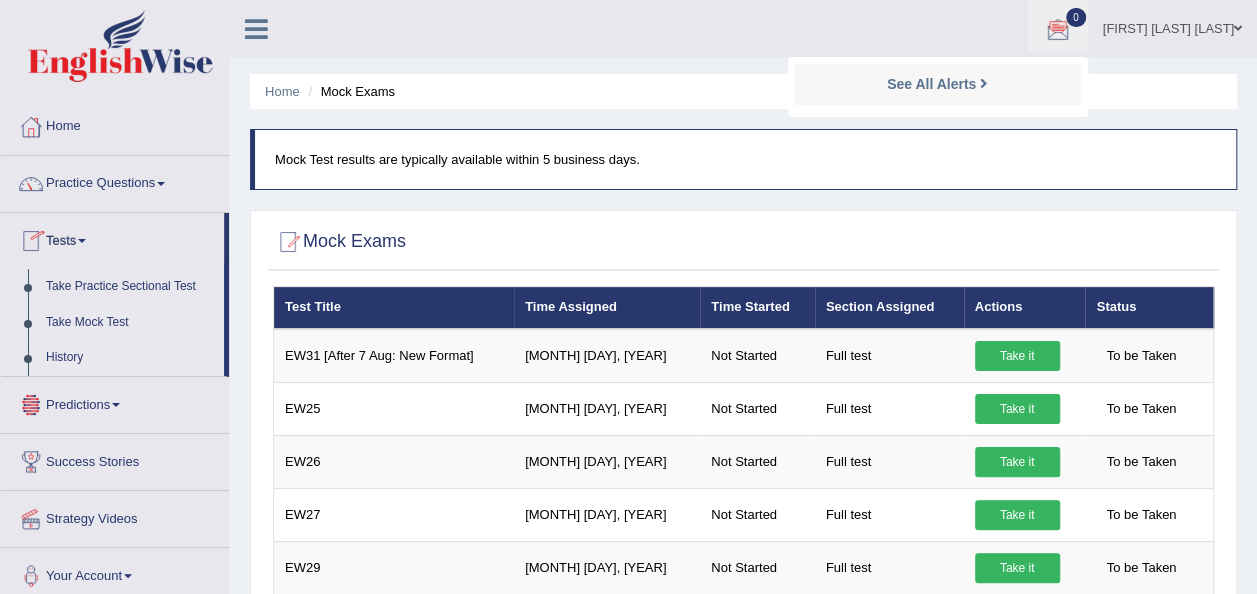 click on "History" at bounding box center (130, 358) 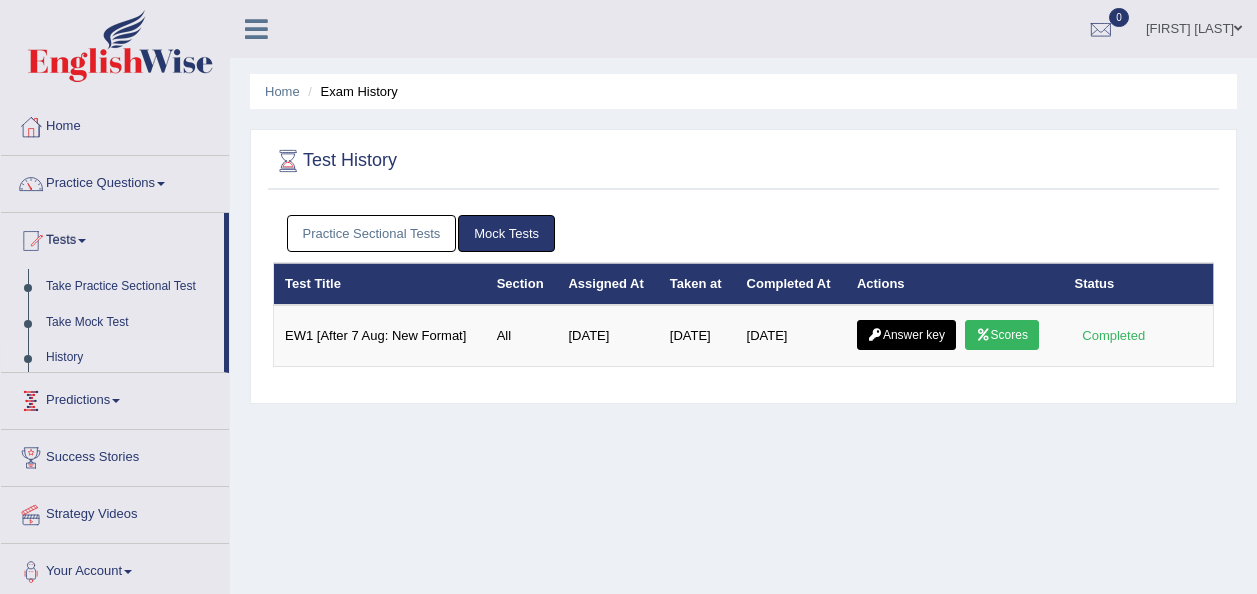 scroll, scrollTop: 0, scrollLeft: 0, axis: both 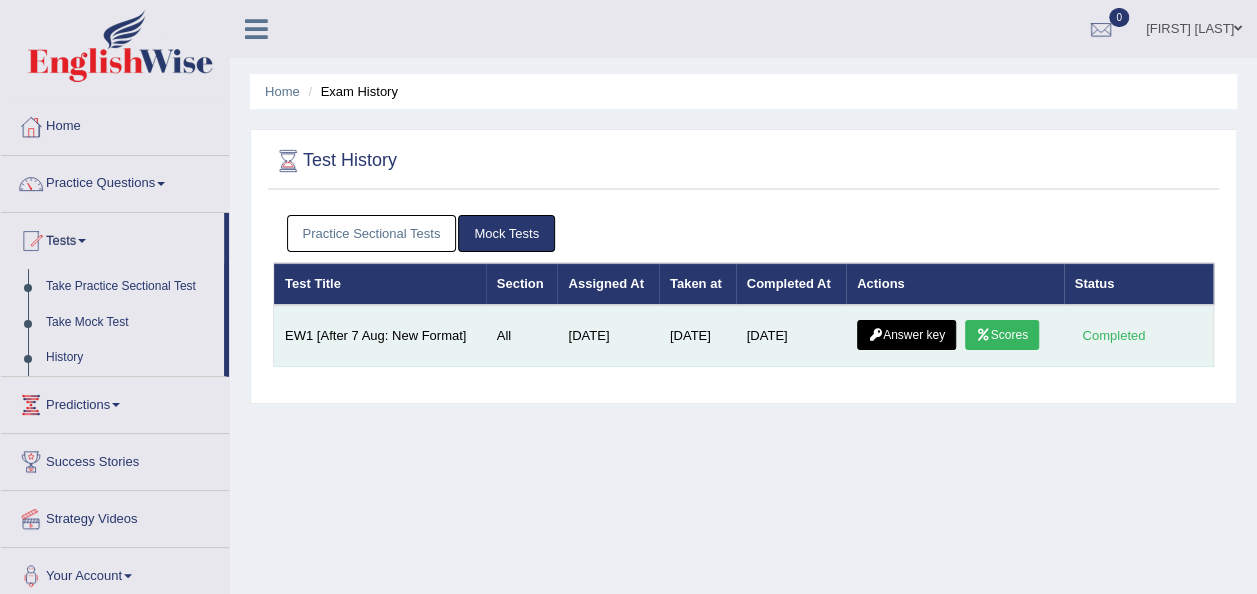 click on "Scores" at bounding box center (1002, 335) 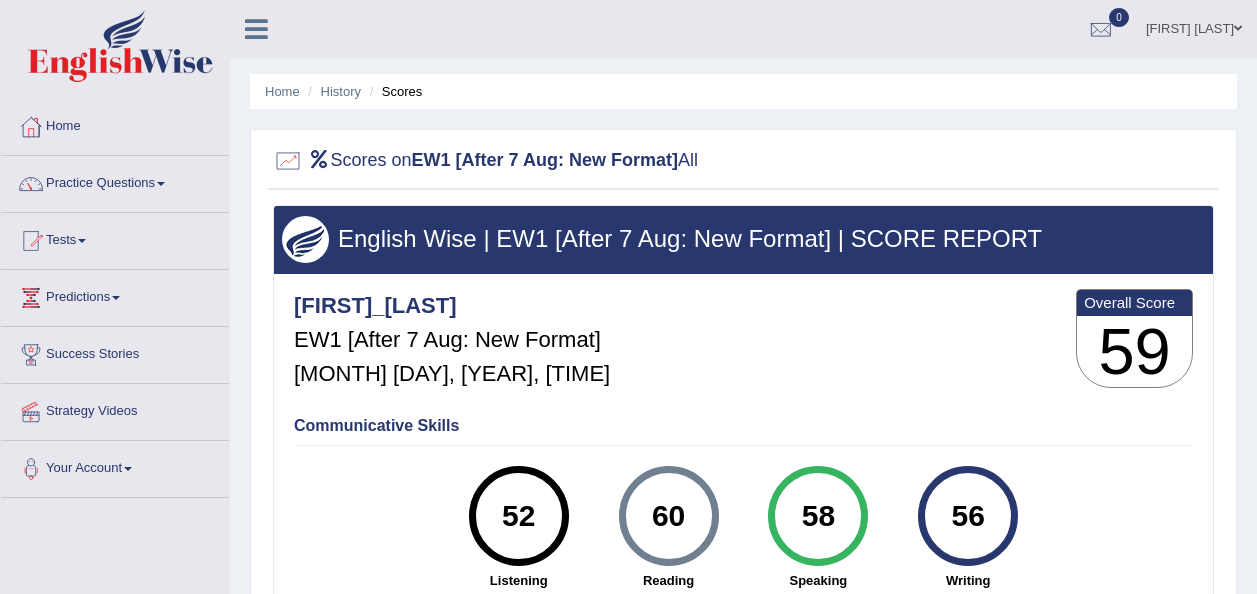 scroll, scrollTop: 0, scrollLeft: 0, axis: both 